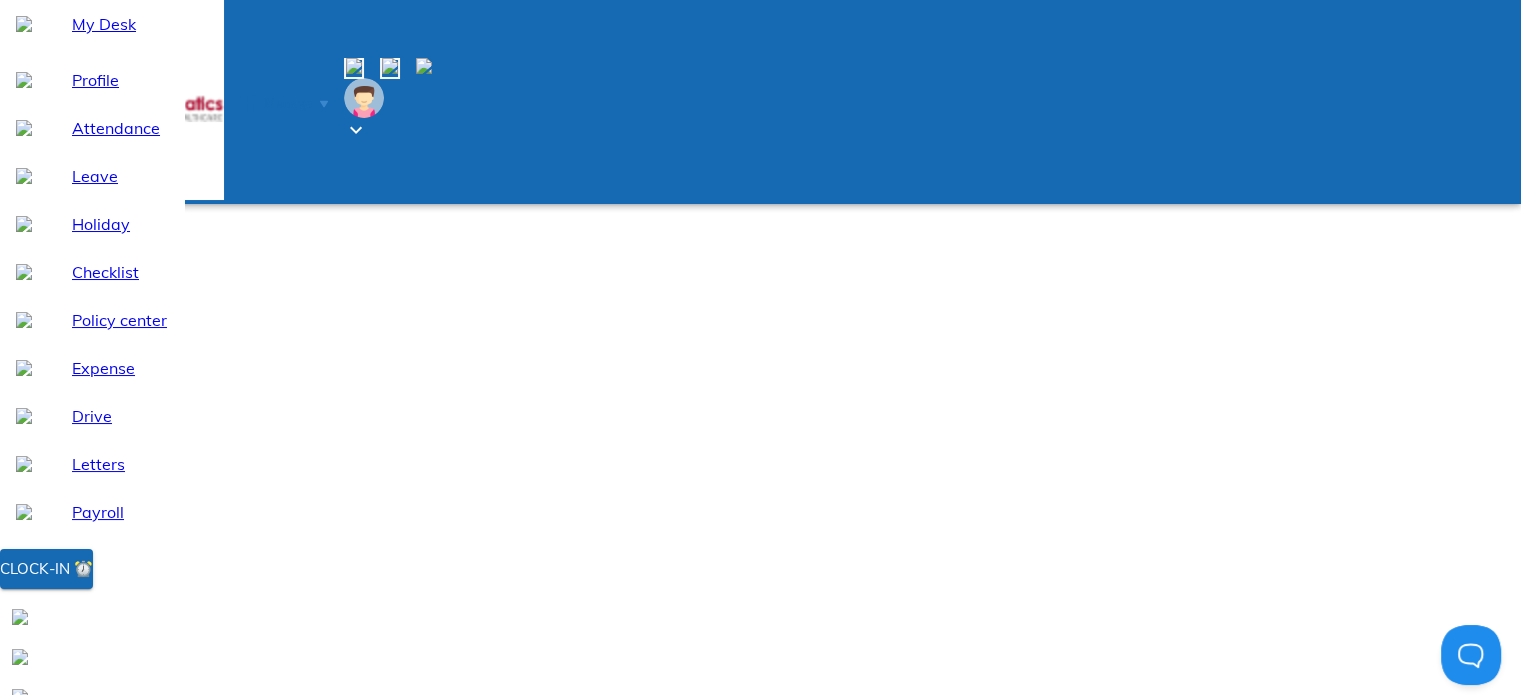 scroll, scrollTop: 0, scrollLeft: 0, axis: both 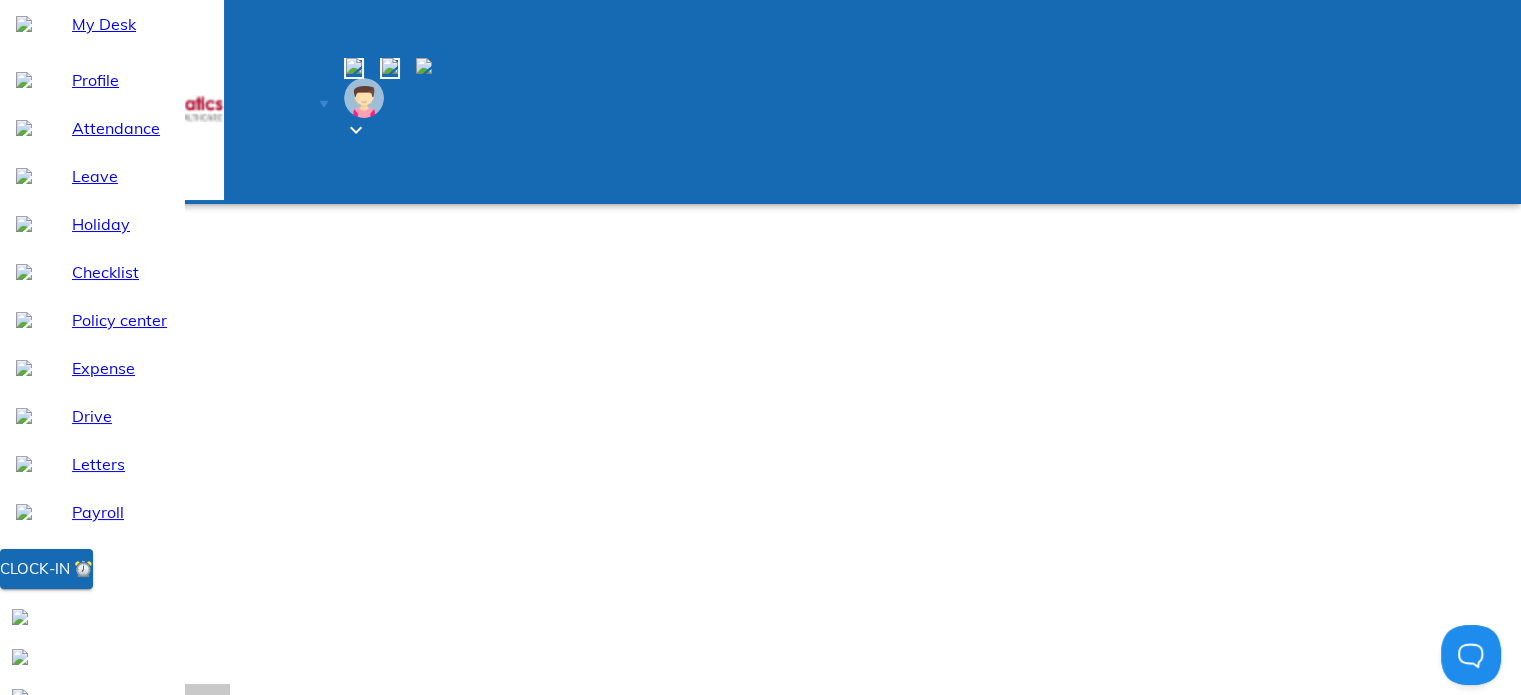 click on "Employee Payroll Details" at bounding box center (119, 708) 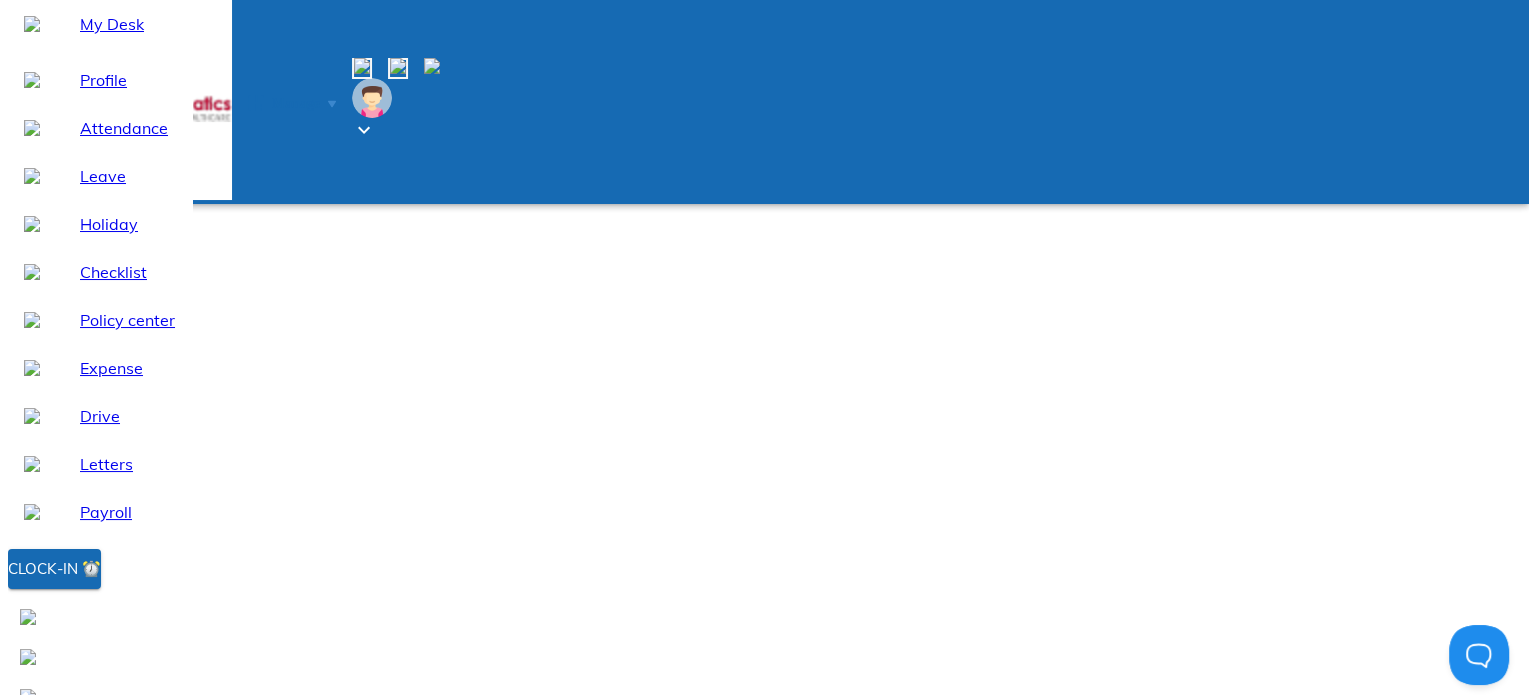 scroll, scrollTop: 0, scrollLeft: 0, axis: both 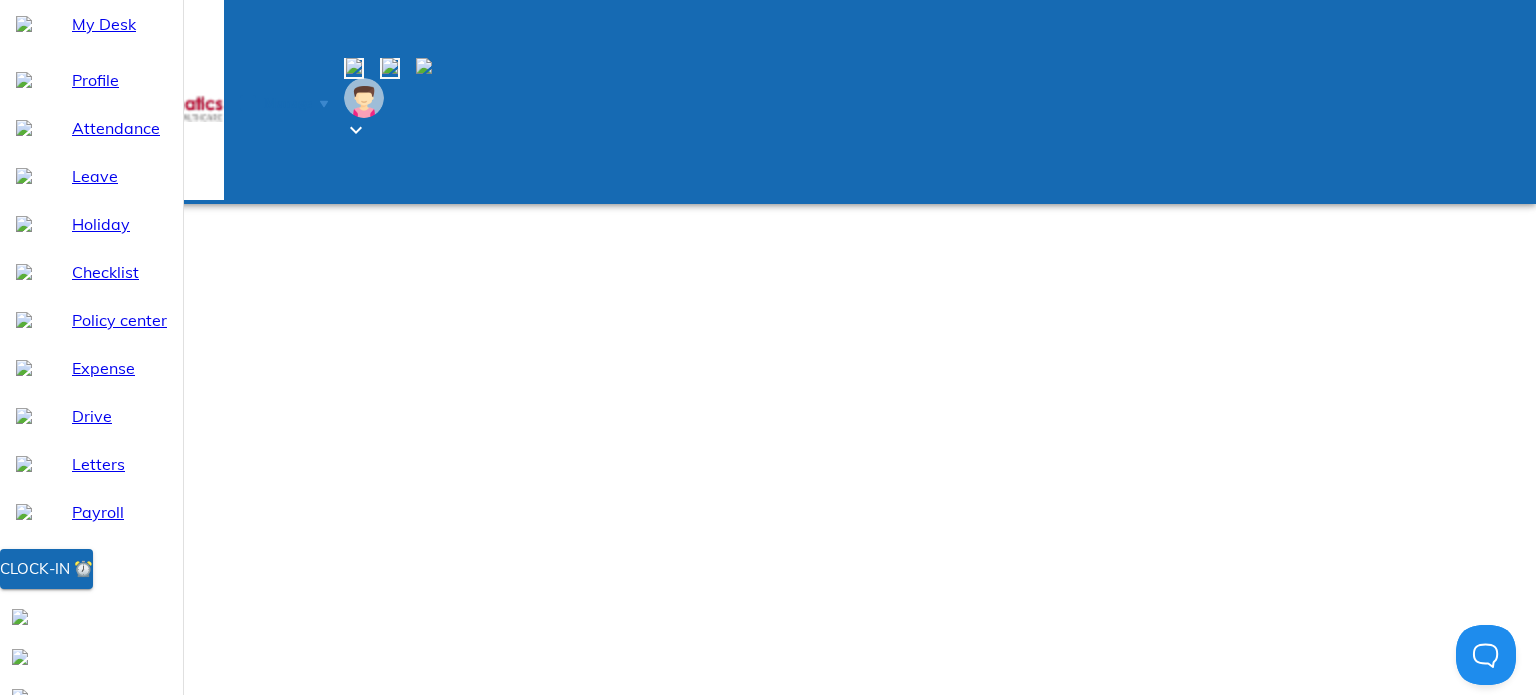 click on "Payroll dashboard" at bounding box center [321, 820] 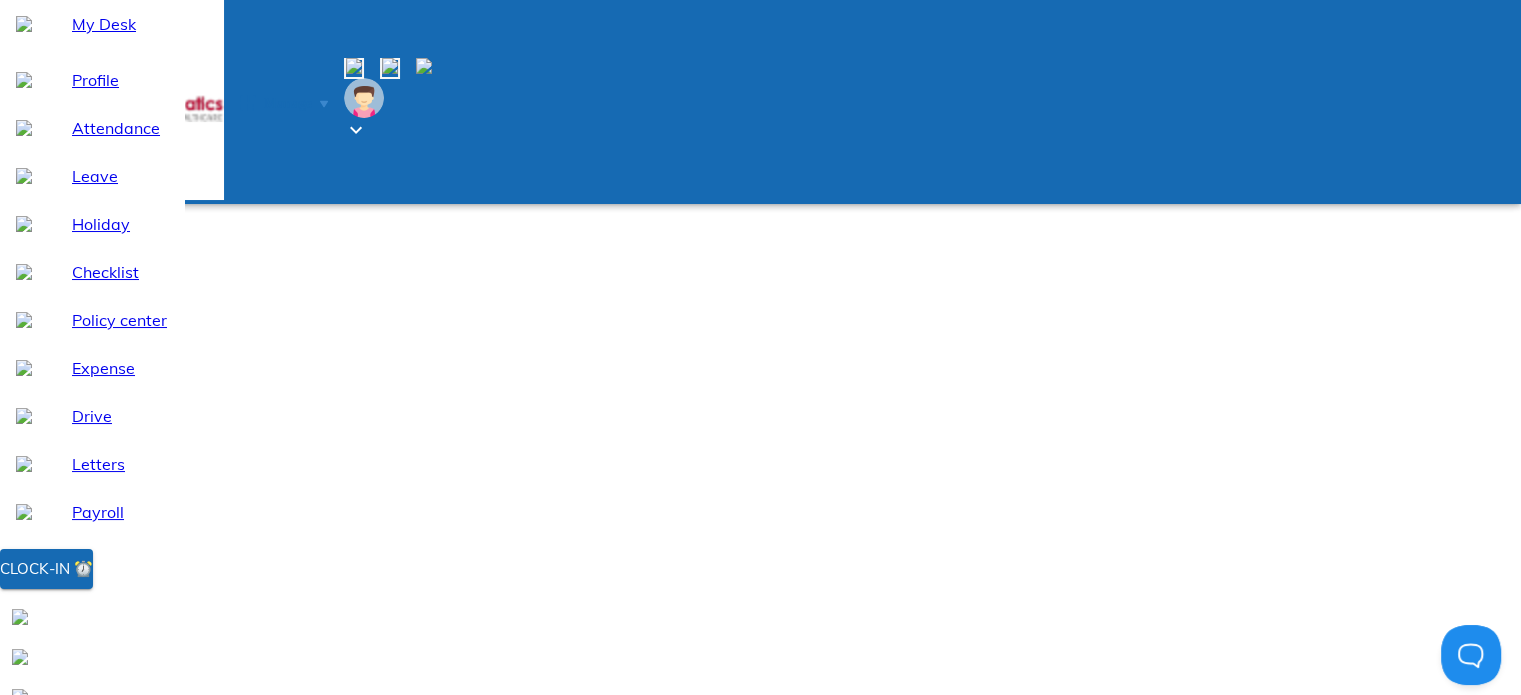 scroll, scrollTop: 0, scrollLeft: 0, axis: both 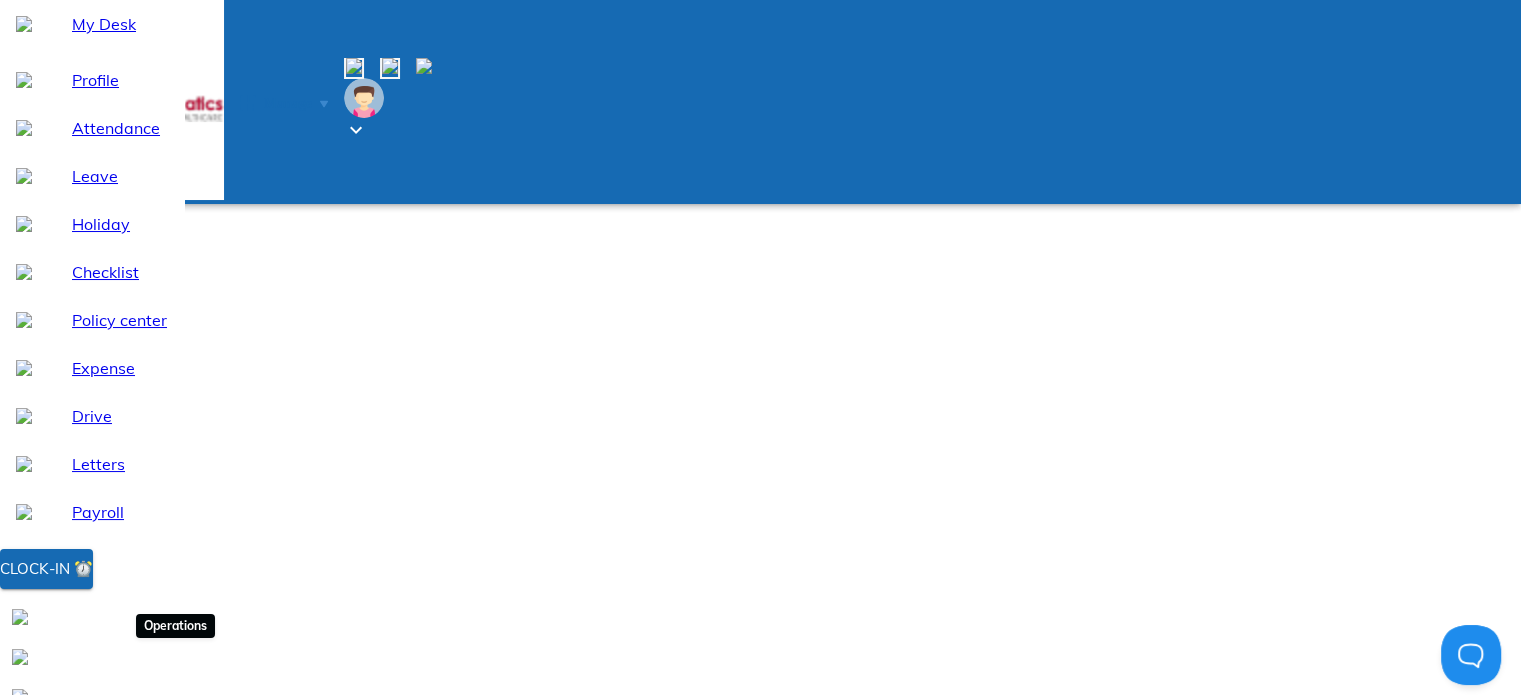 click at bounding box center (20, 737) 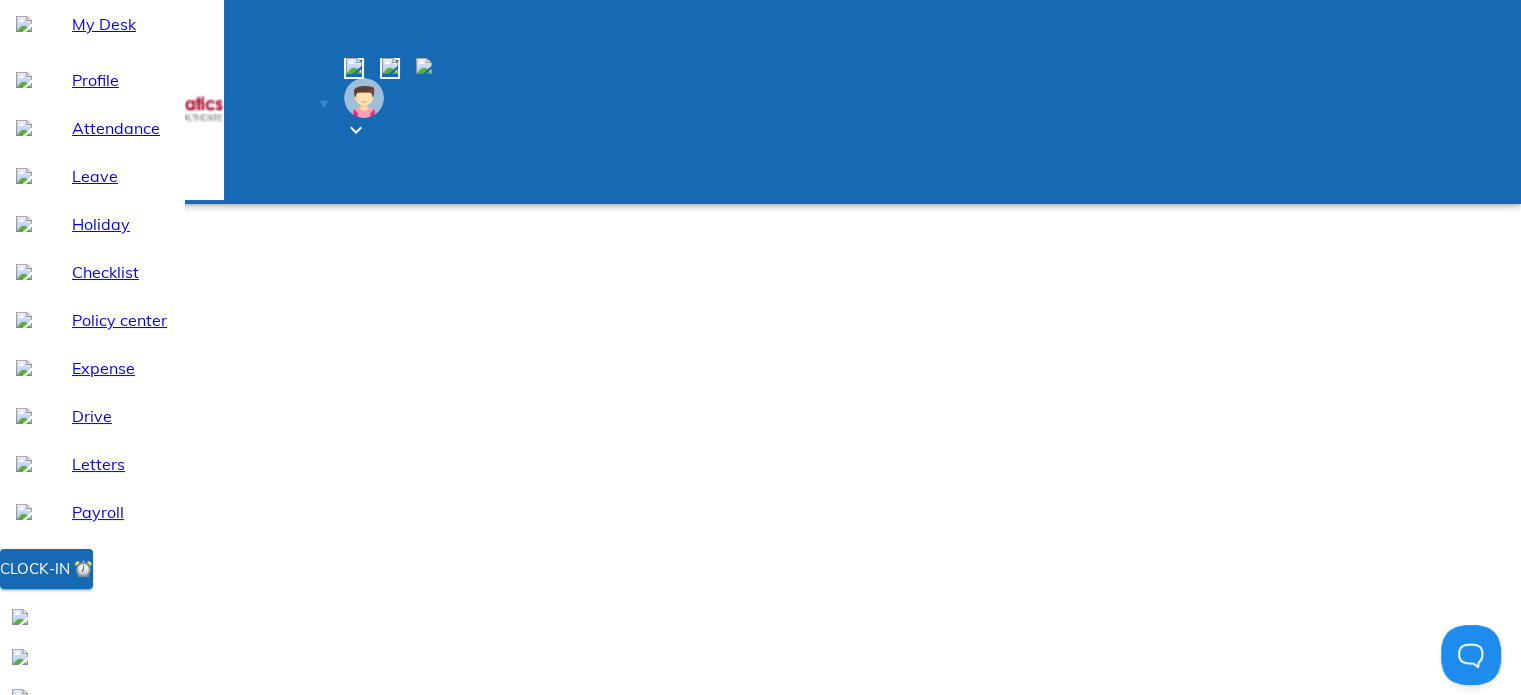 click on "Designations Assign or update designations (aka Job Titles). You can also plan future changes in advance from this planner. Extra-time policies Assign ET policies to credit comp-off leaves or over-time payments to employees for working beyond shift hours. Holidays Assign holiday plans with mandatory and optional holidays to individual or multiple employees. Leave policies Assign a leave policy (collection of rules for each leave type) to individual or multiple employees for the ongoing leave cycle. Payroll assignments Assign the right salary structure or flexible benefit plan, and revise the pay package of employees here. Probations Start (assign), extend or confirm the completion of an employee's probation from the probation planner here. Shift plans Change past shift assignments & plan future shifts along with attendance policy, weekly off & clock-in method." at bounding box center [760, 1155] 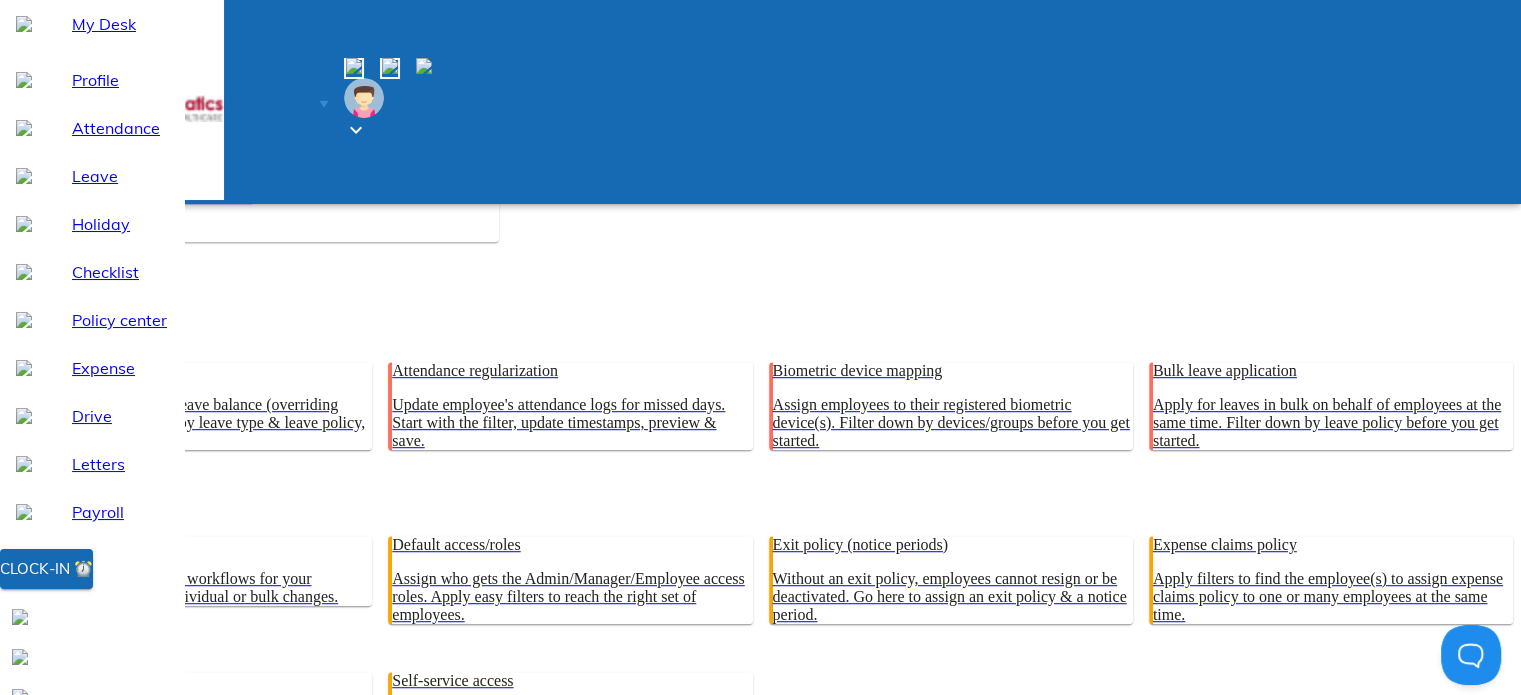 scroll, scrollTop: 1092, scrollLeft: 0, axis: vertical 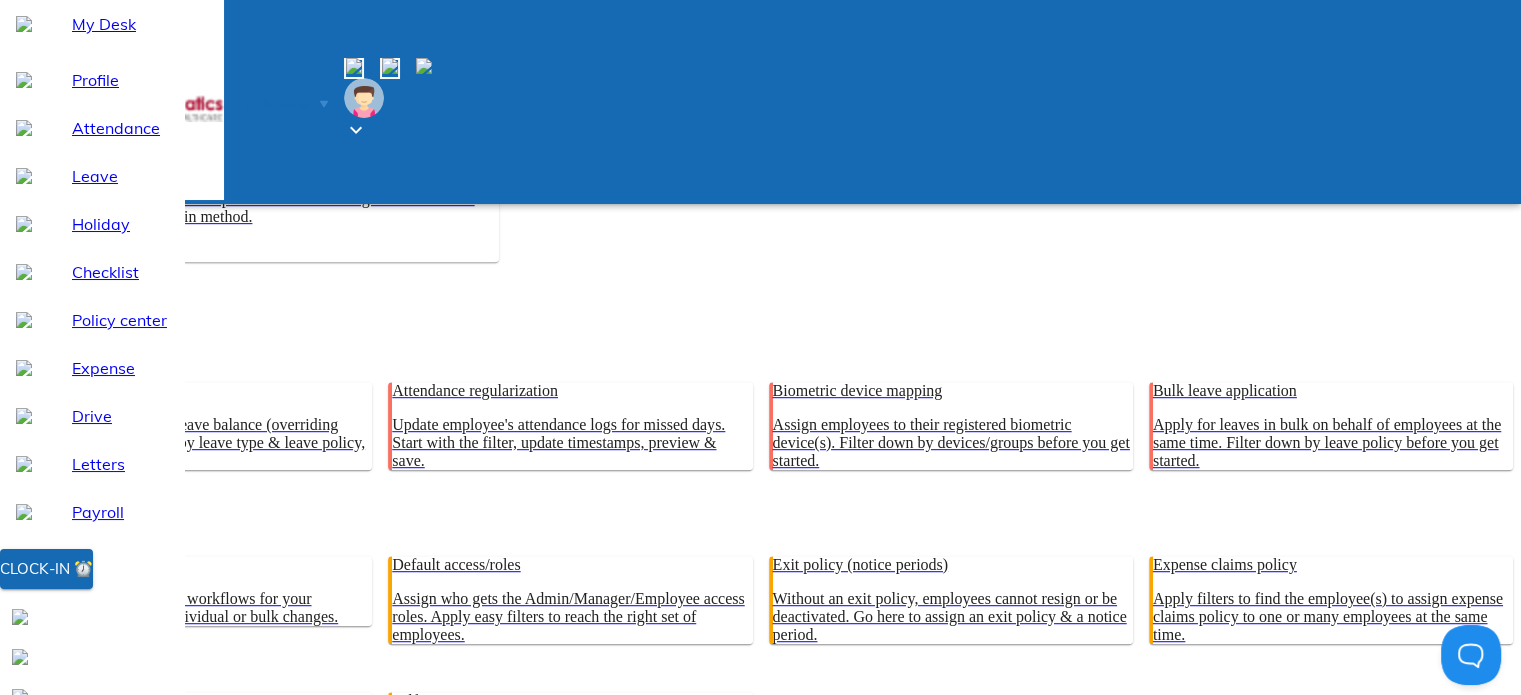 click on "Employee work profile" at bounding box center (1333, 875) 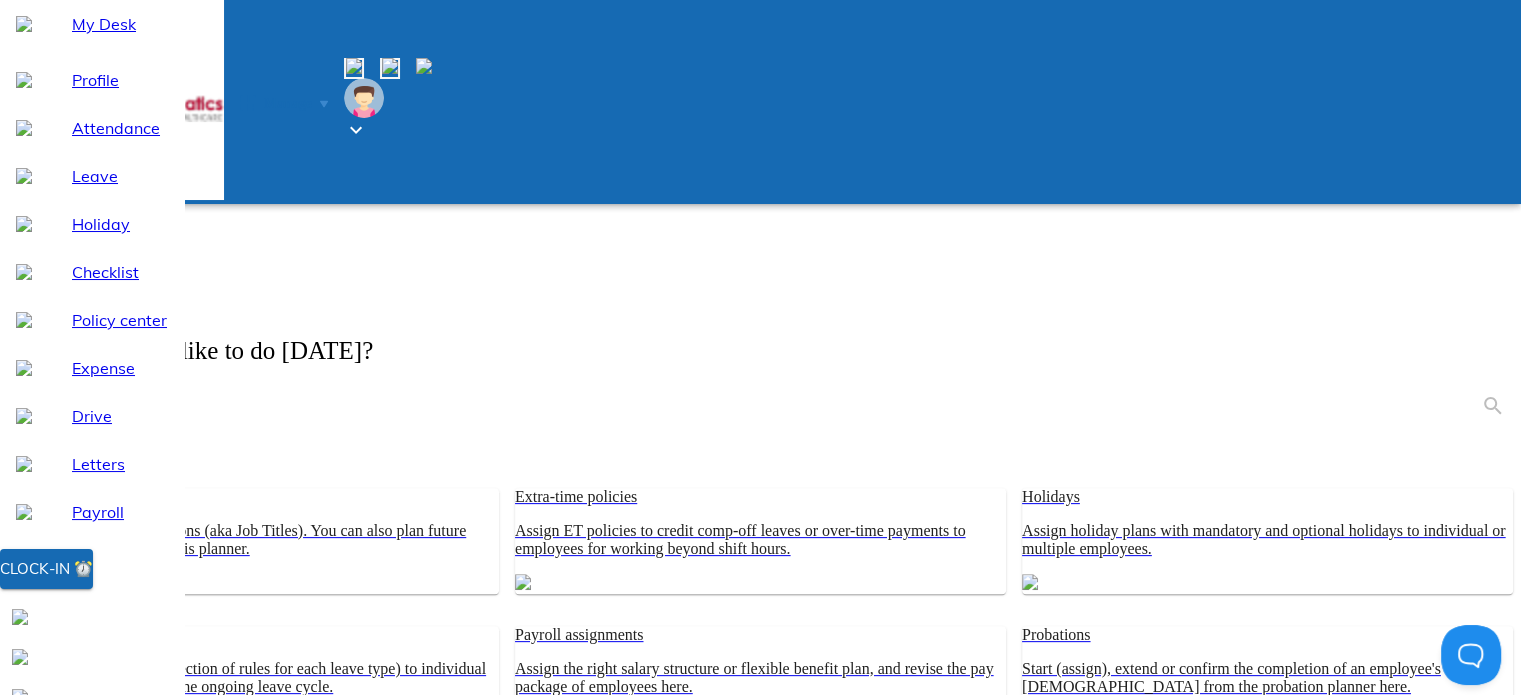 scroll, scrollTop: 0, scrollLeft: 0, axis: both 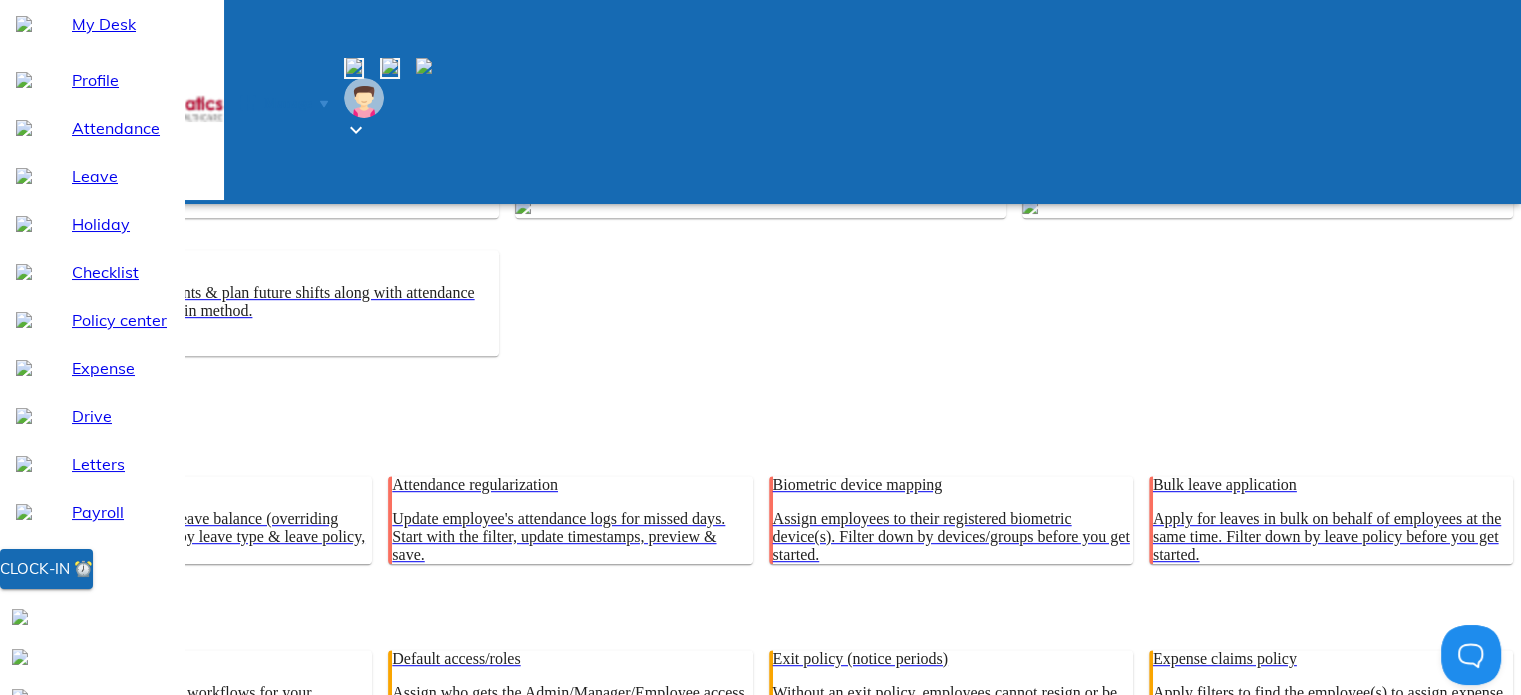 click on "Employee codes/IDs" at bounding box center [953, 969] 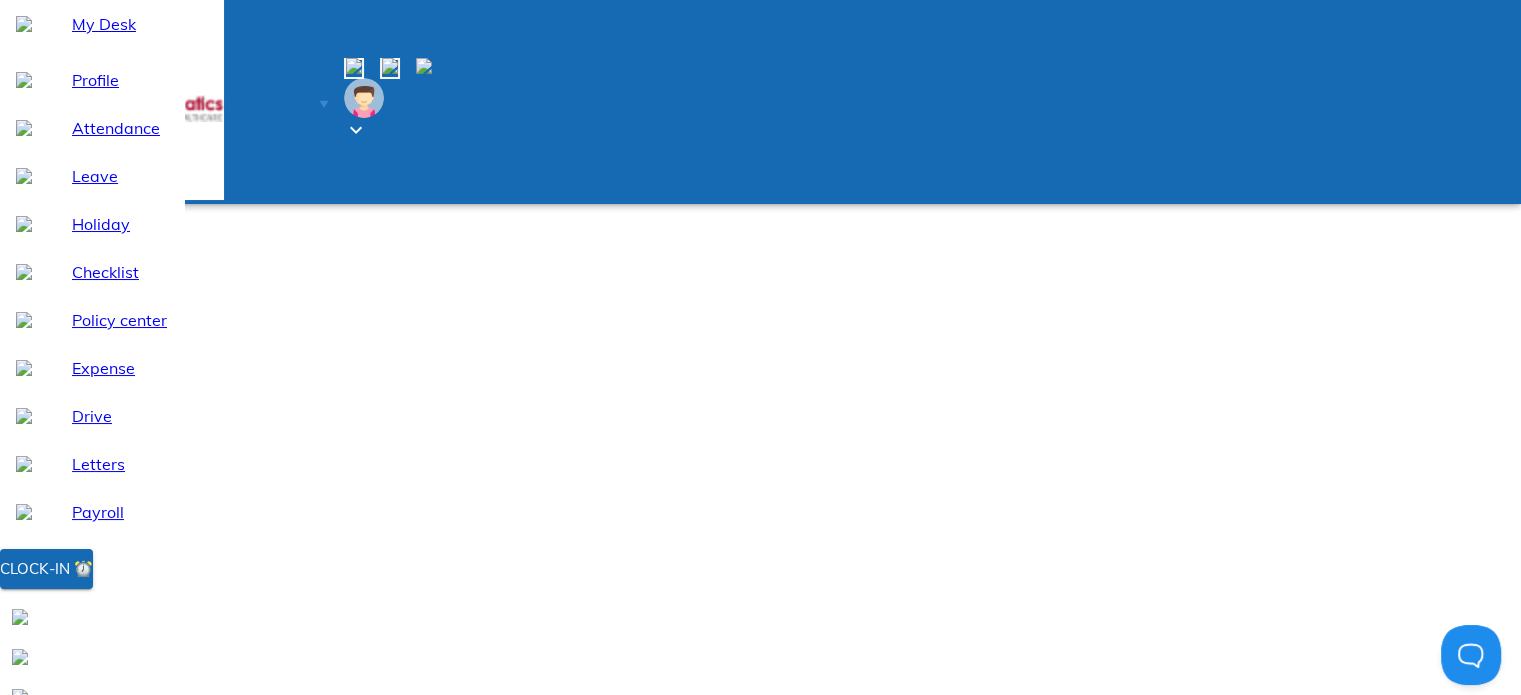 scroll, scrollTop: 0, scrollLeft: 0, axis: both 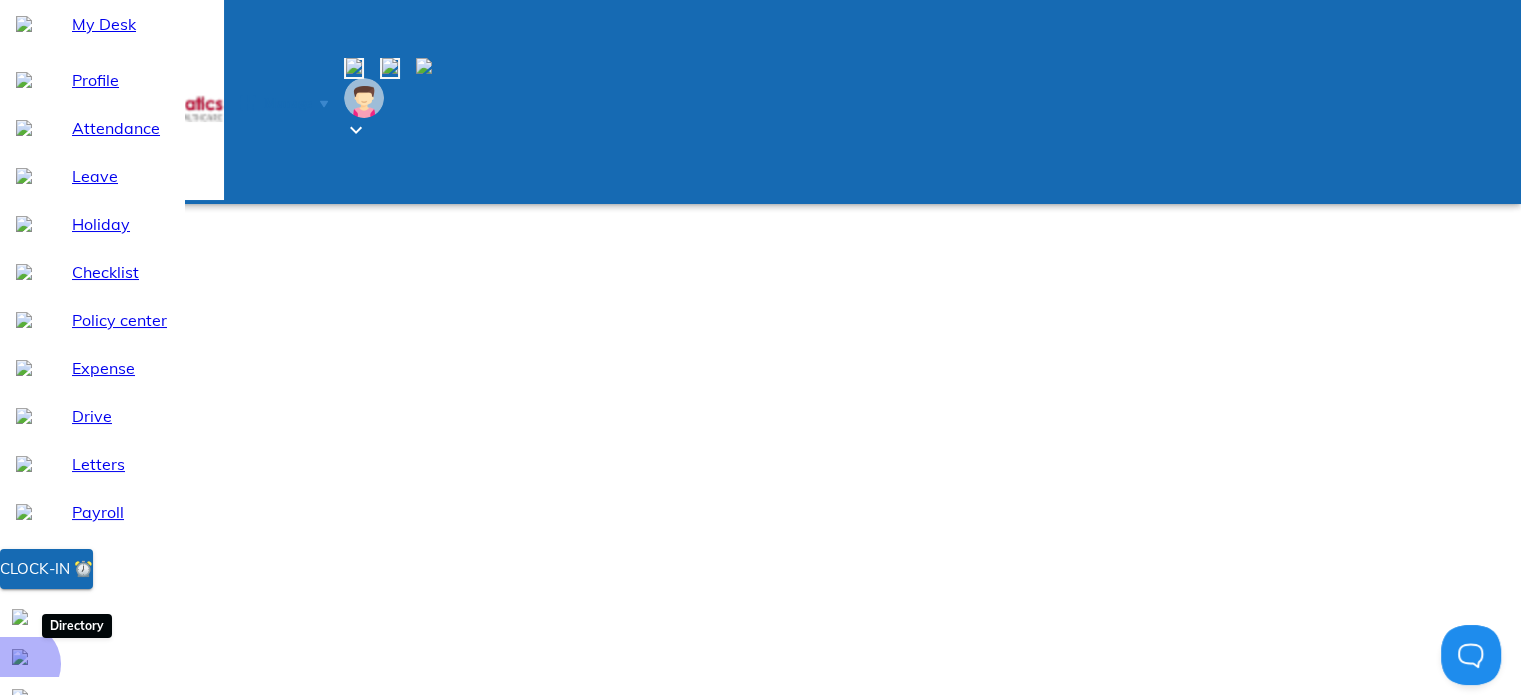 click at bounding box center (20, 657) 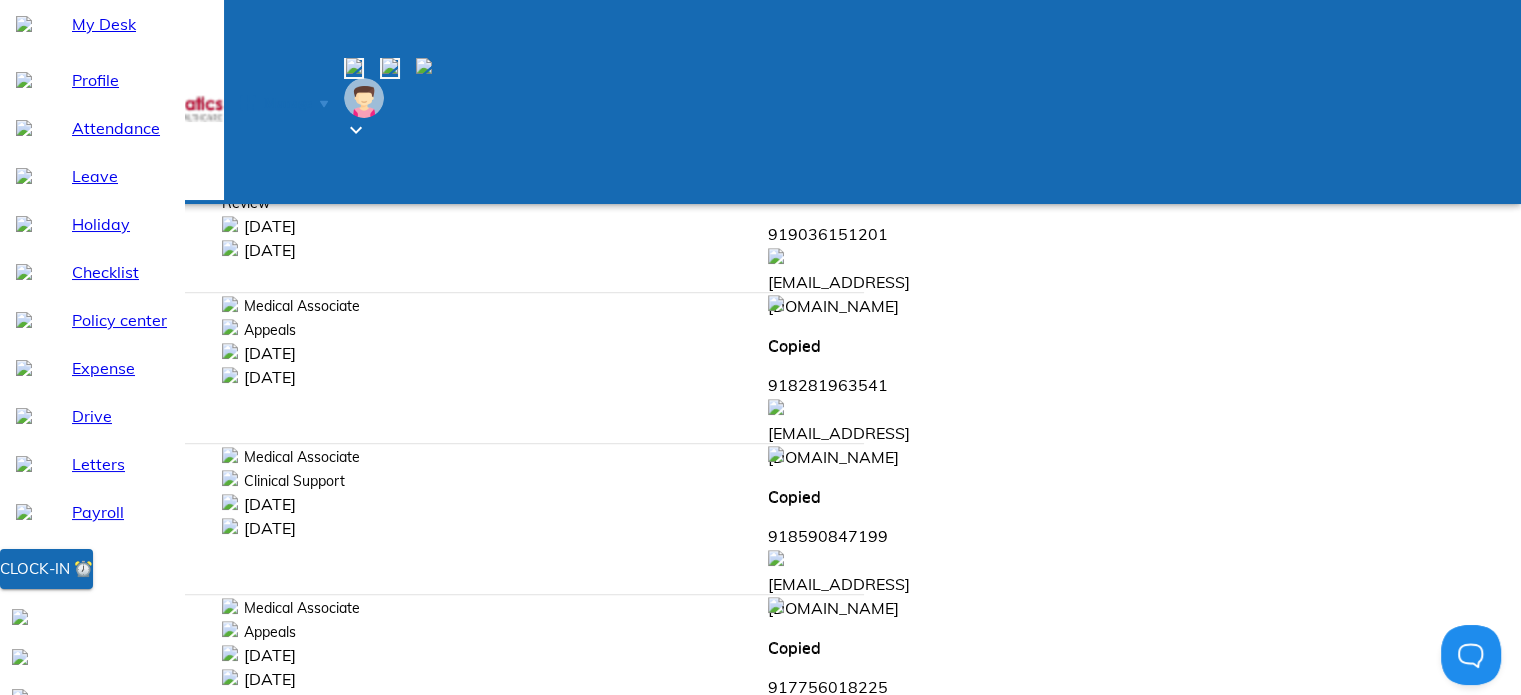 scroll, scrollTop: 1824, scrollLeft: 0, axis: vertical 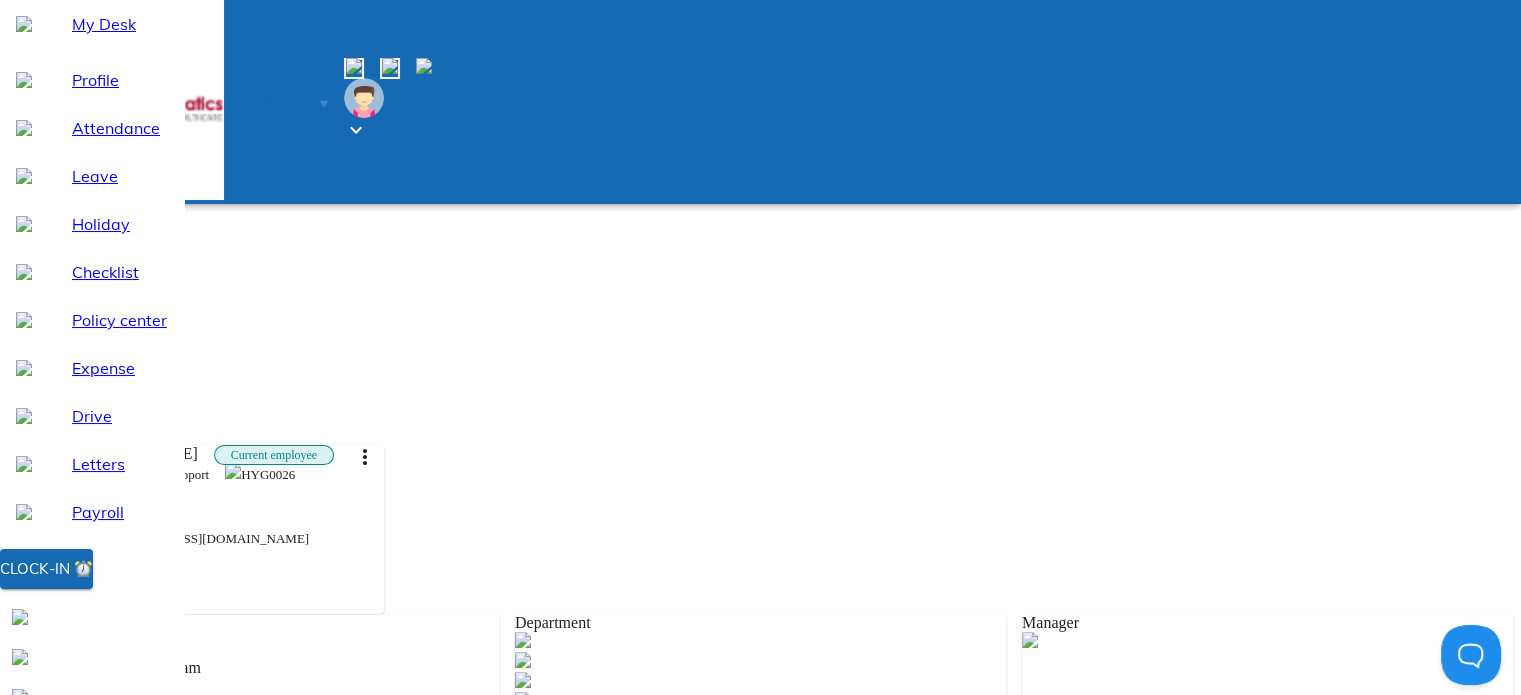 click on "Important Dates" at bounding box center (88, 1089) 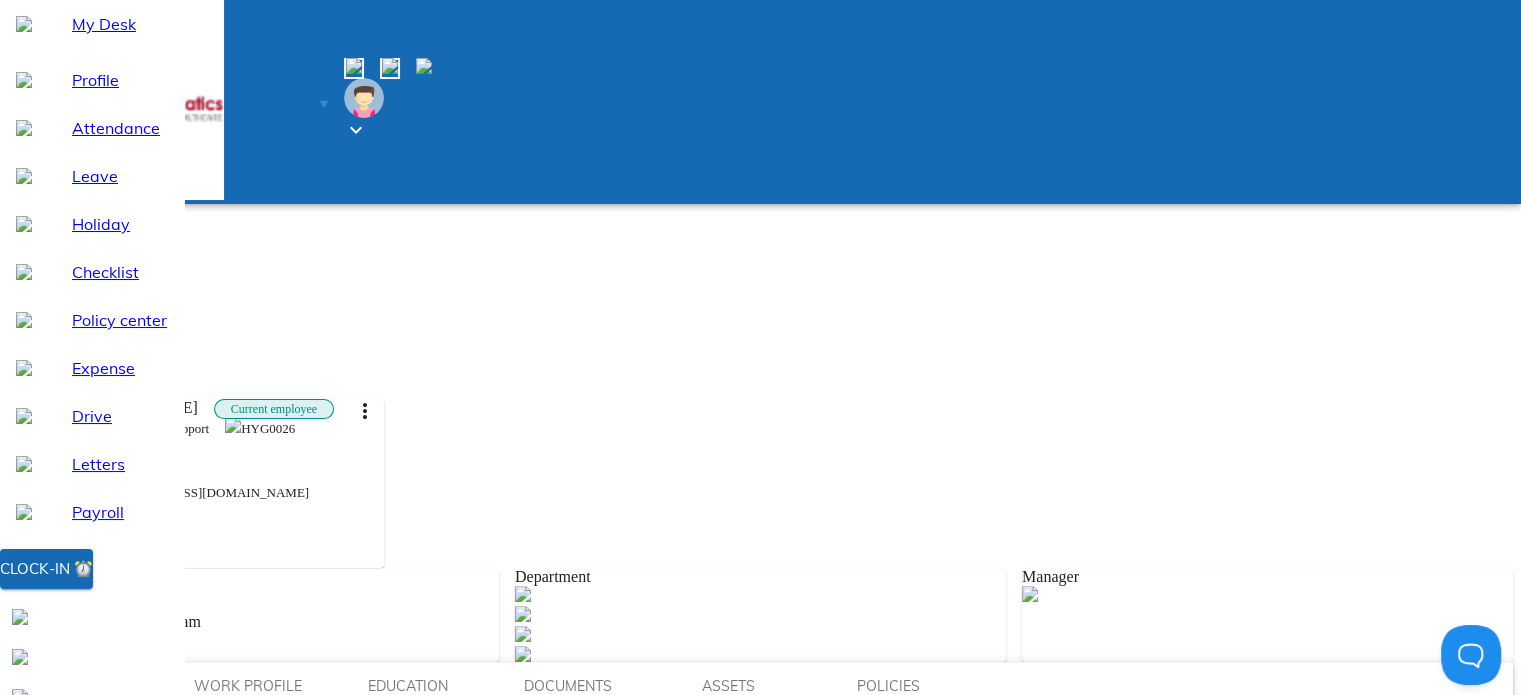 click on "Other Data" at bounding box center [88, 1475] 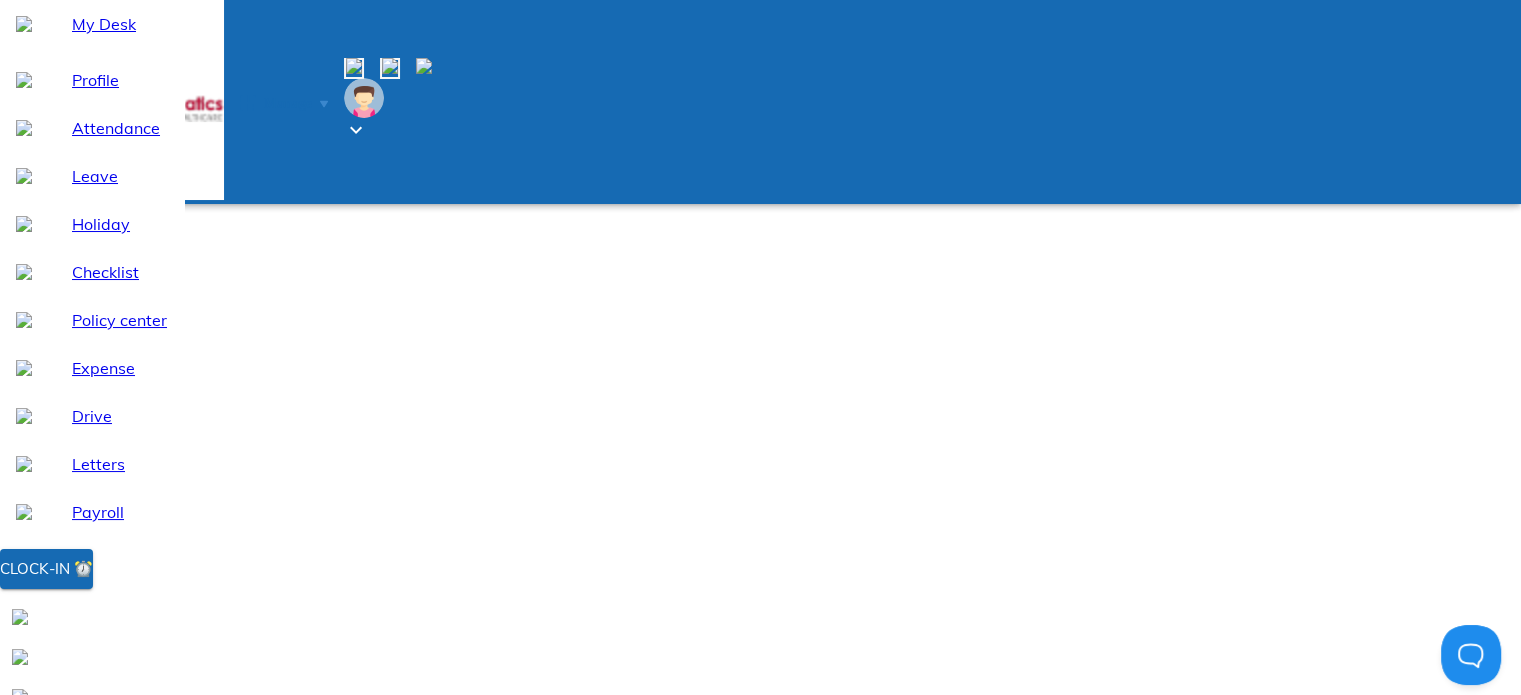 scroll, scrollTop: 0, scrollLeft: 0, axis: both 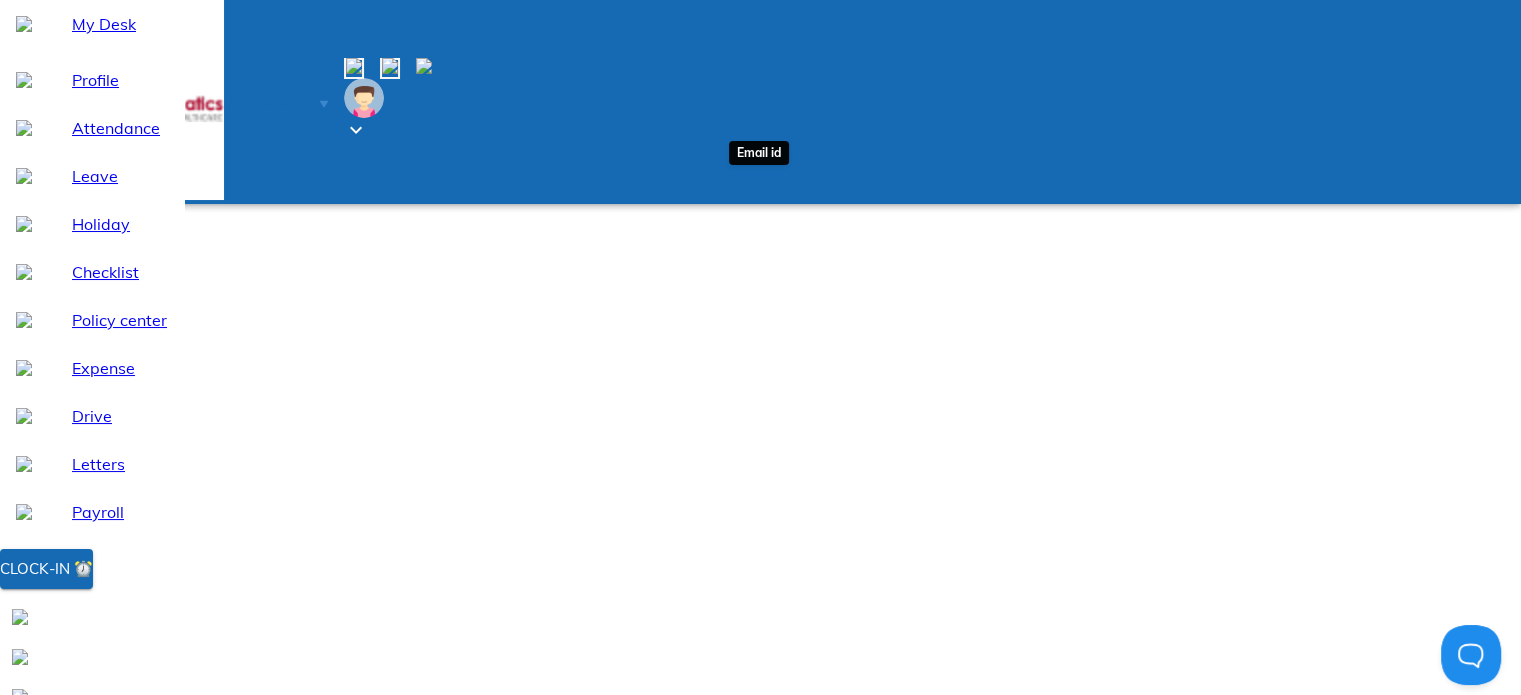 drag, startPoint x: 741, startPoint y: 187, endPoint x: 820, endPoint y: 187, distance: 79 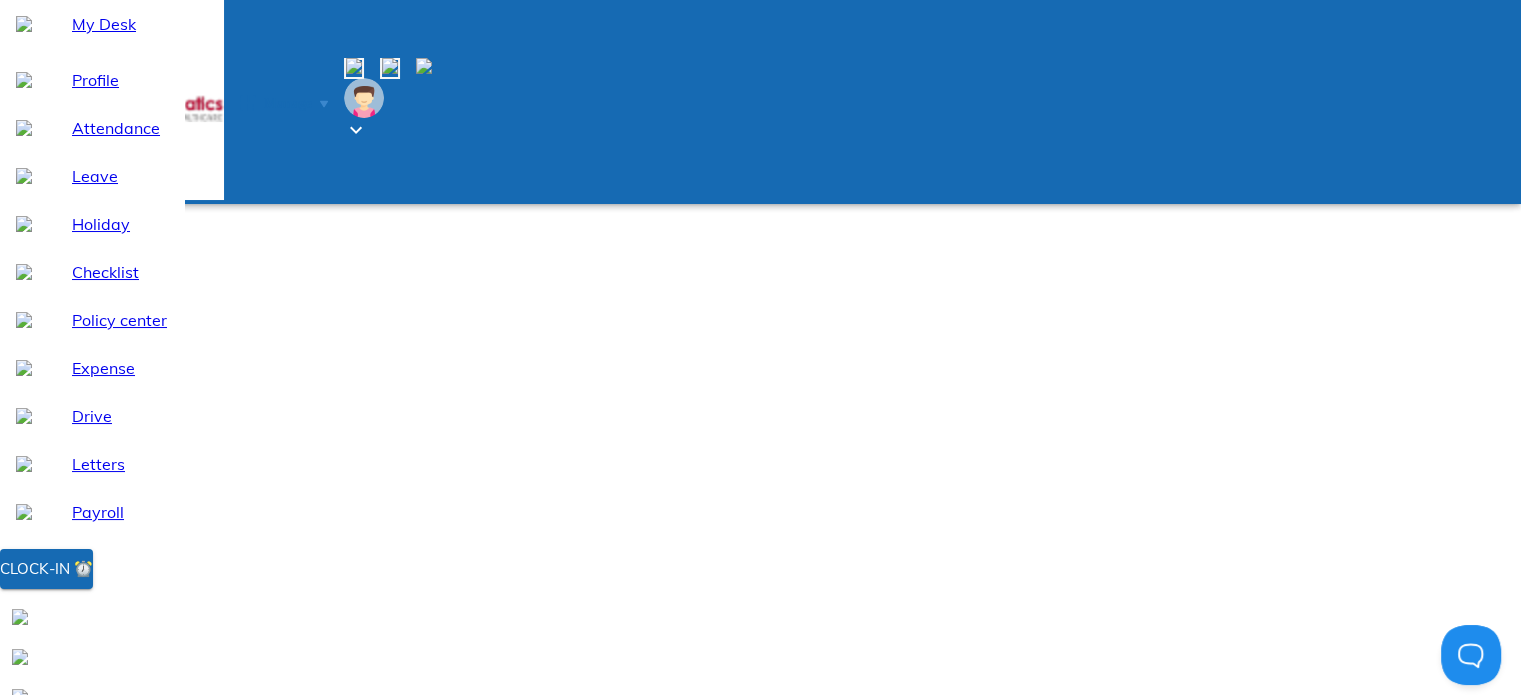 click on "more_vert" at bounding box center (365, 808) 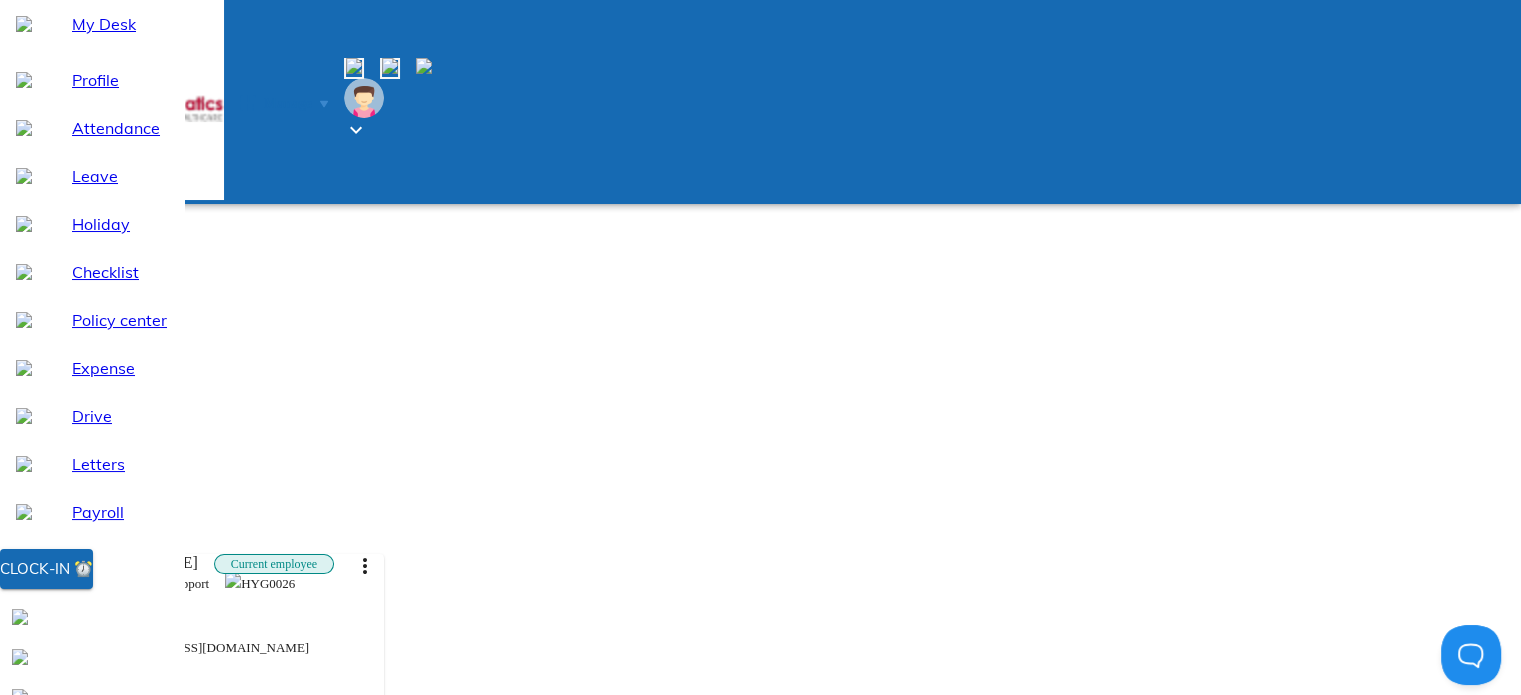 scroll, scrollTop: 397, scrollLeft: 0, axis: vertical 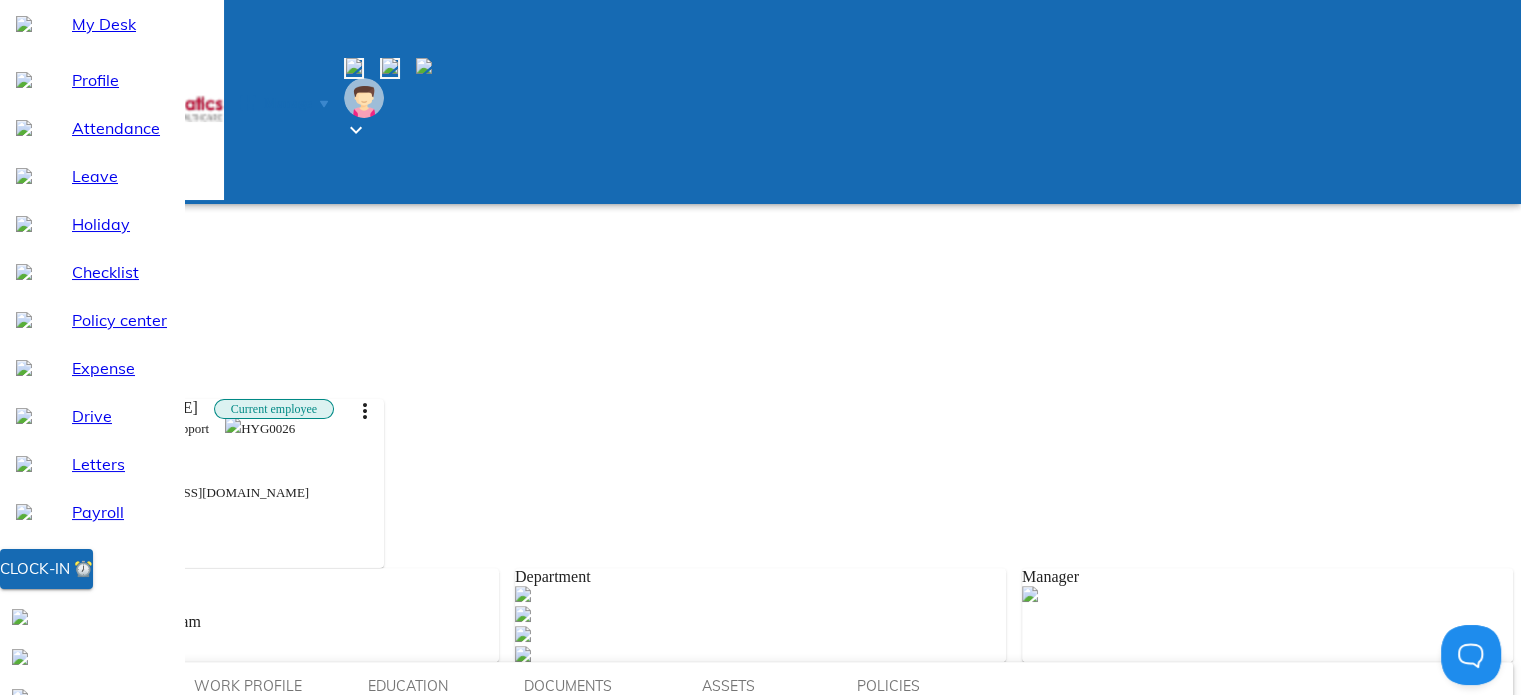 click on "Address" at bounding box center (88, 827) 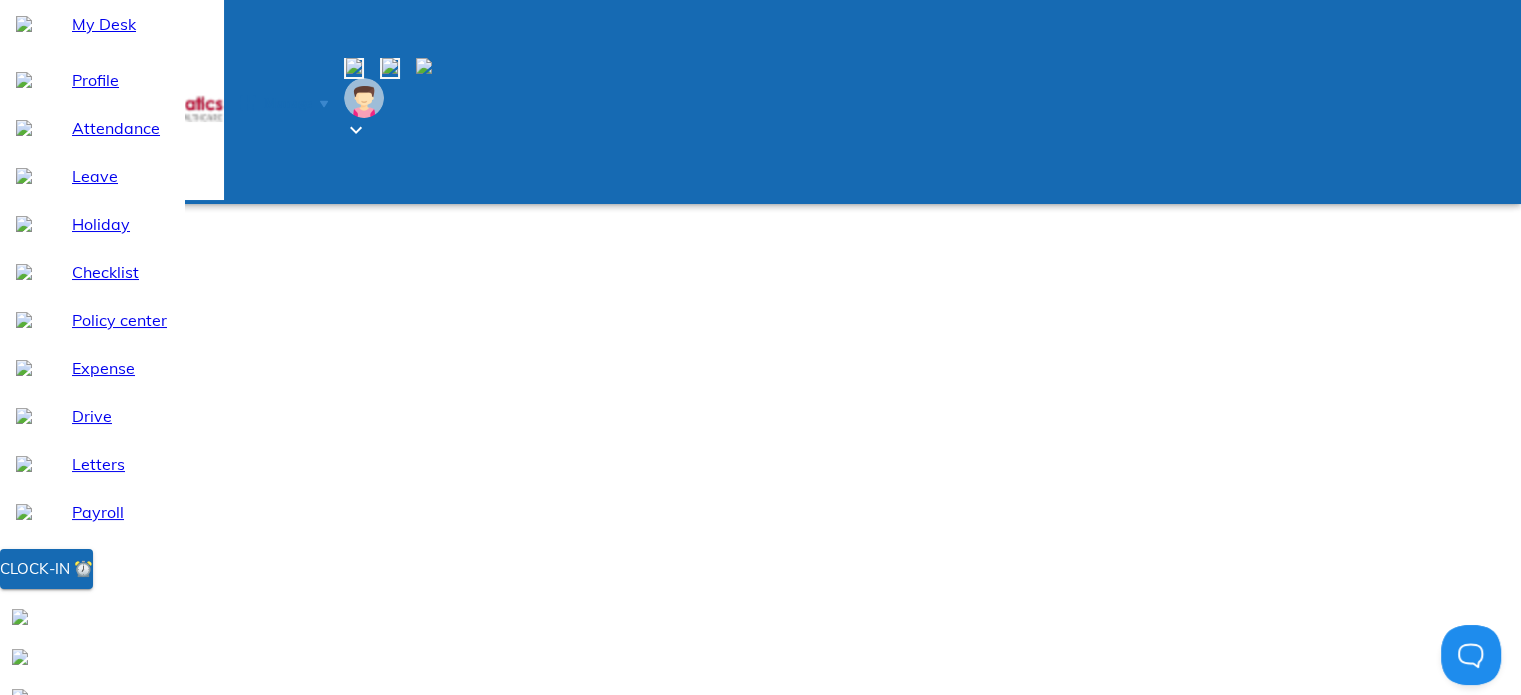 click on "Current employee" at bounding box center (274, 806) 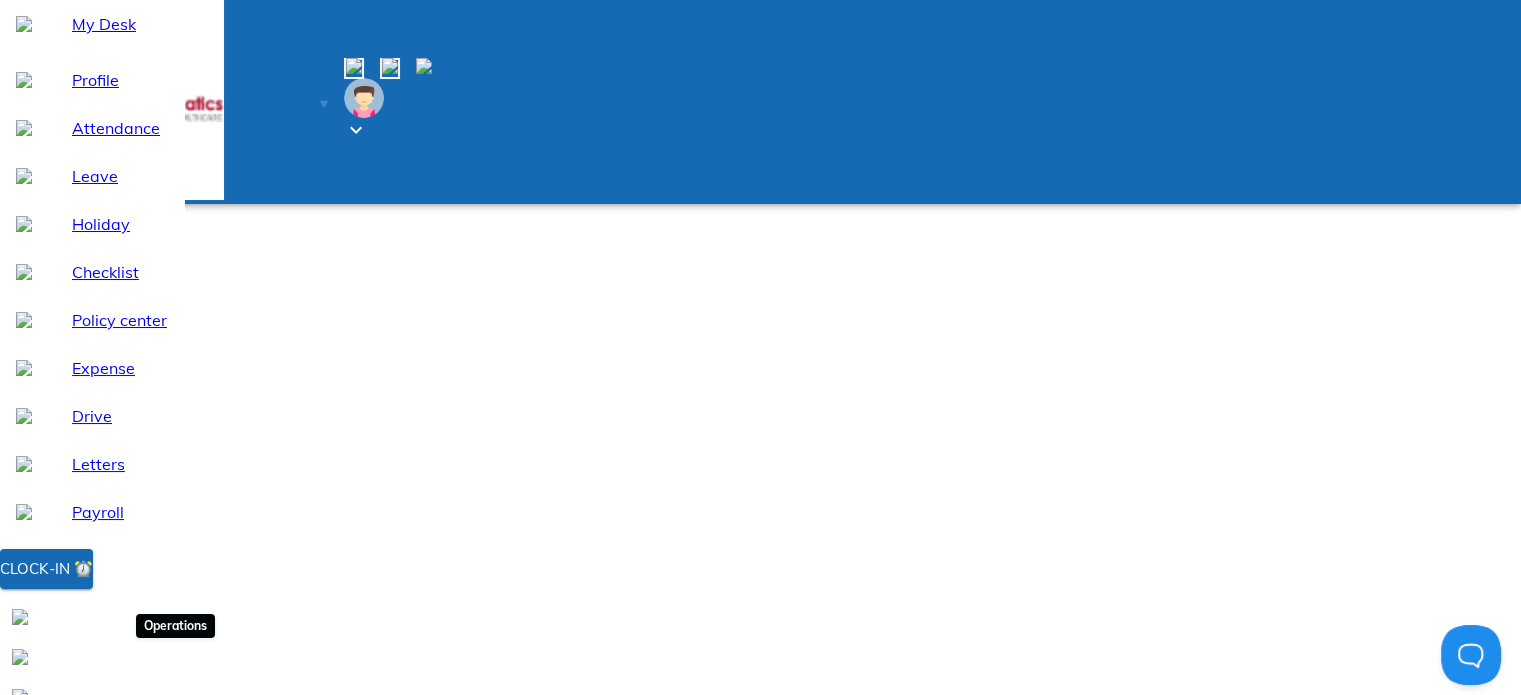 click at bounding box center [20, 737] 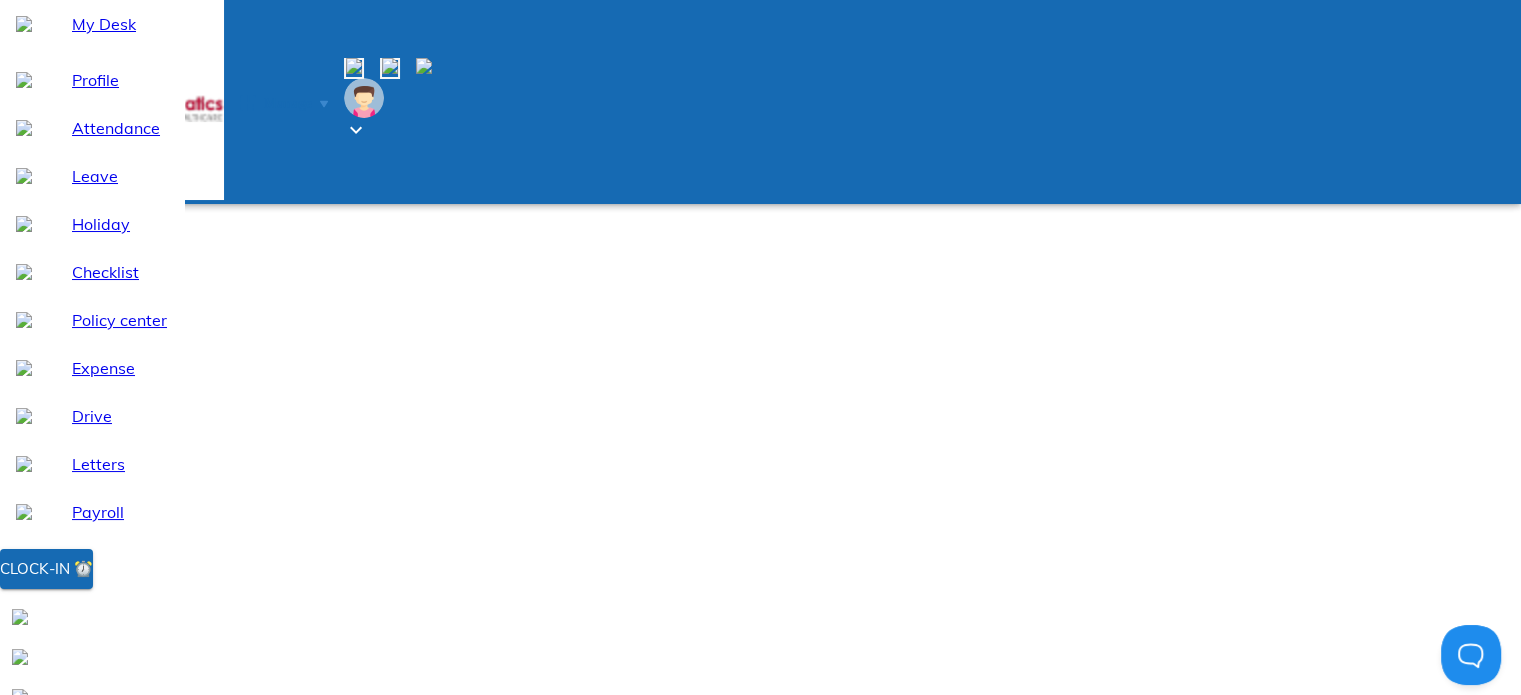 click on "Payroll assignments" at bounding box center (760, 1119) 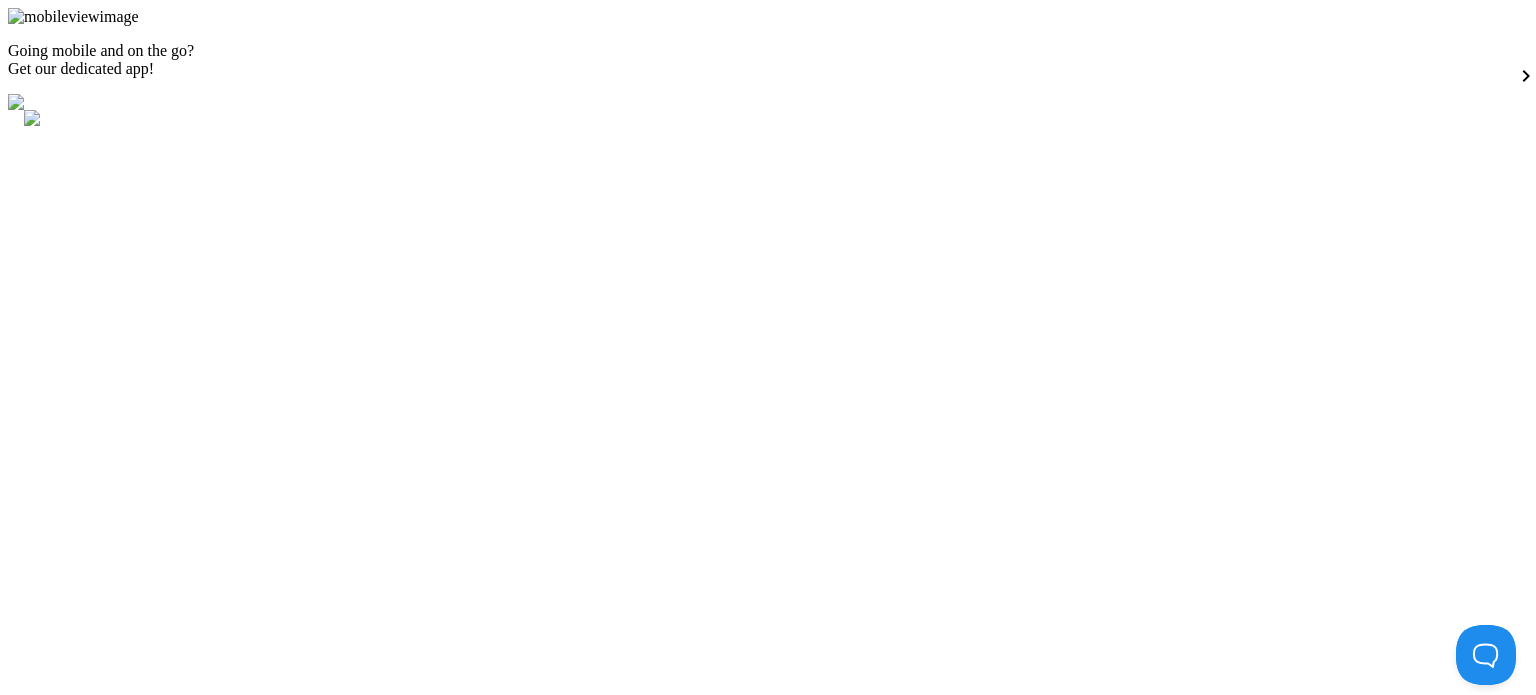 scroll, scrollTop: 0, scrollLeft: 0, axis: both 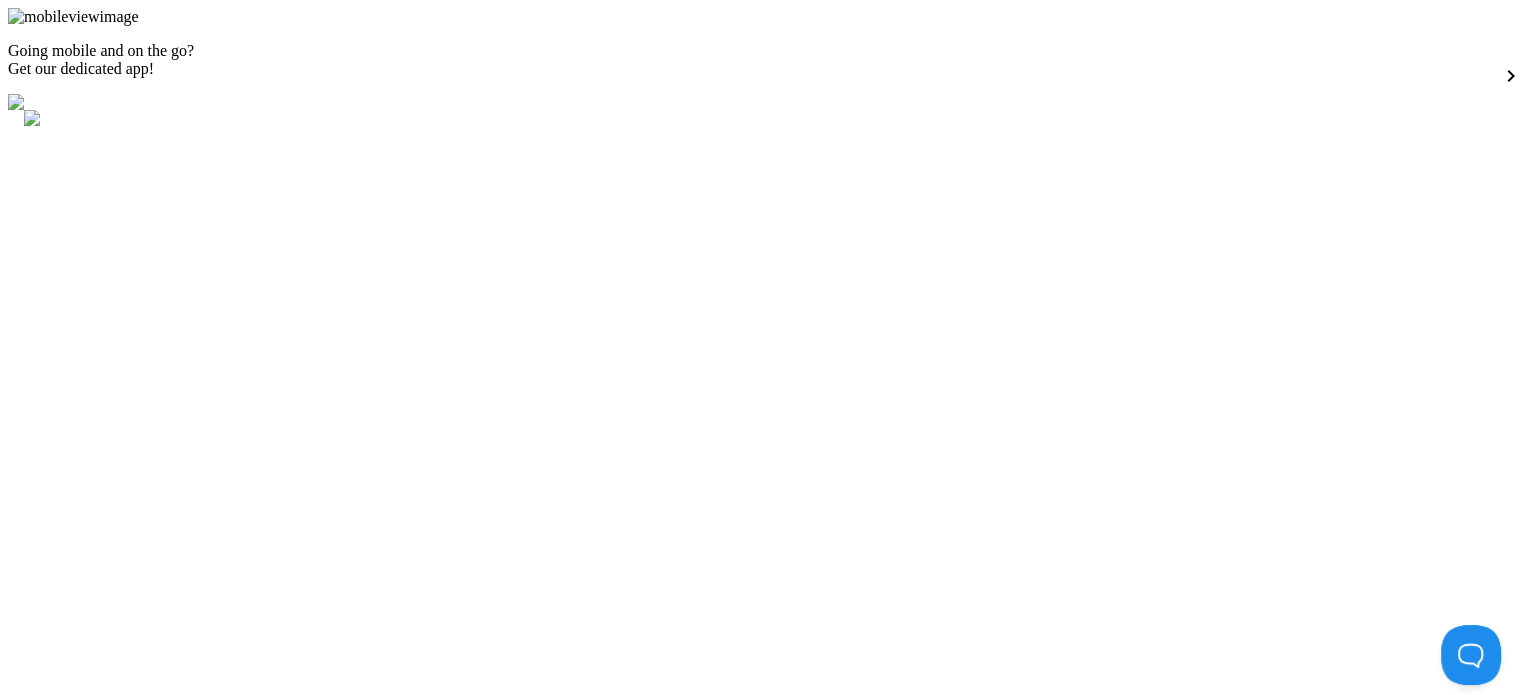 click at bounding box center [760, 3879] 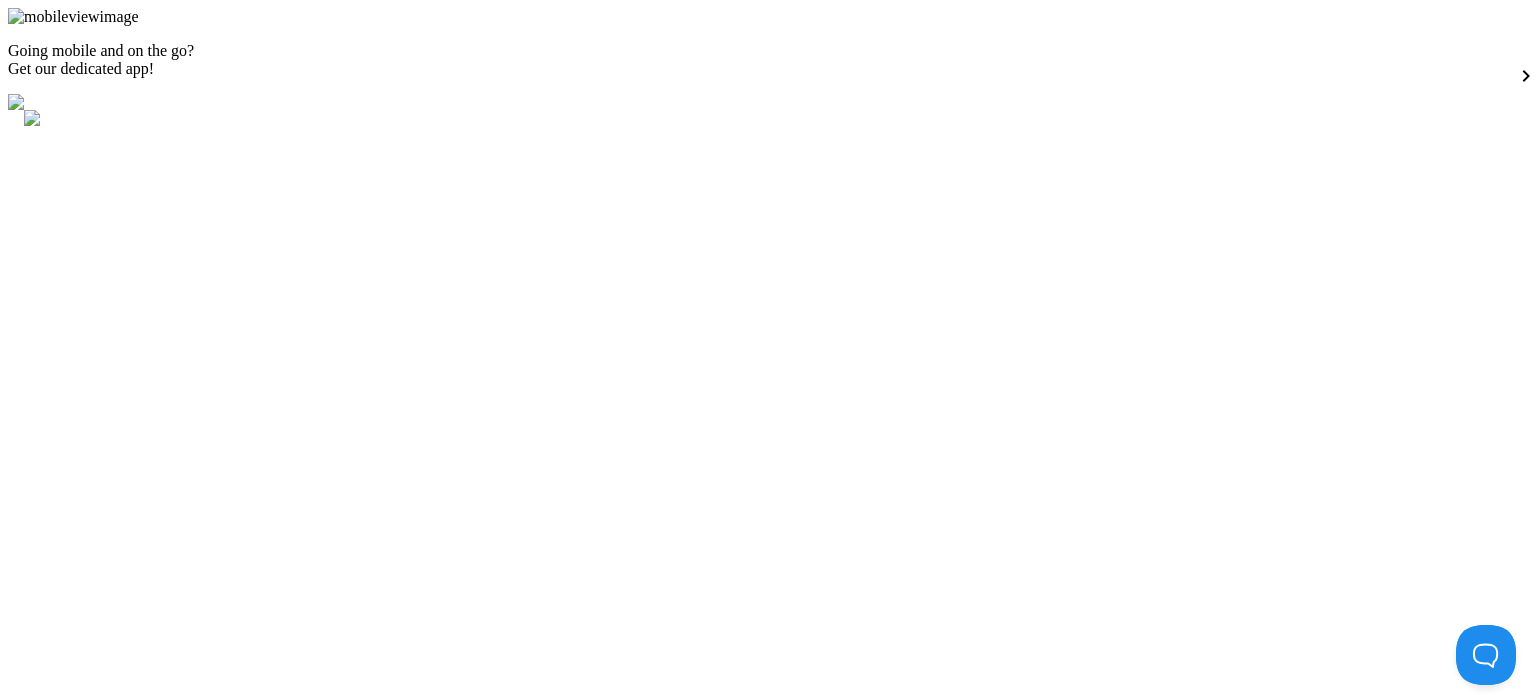type on "RESHMA" 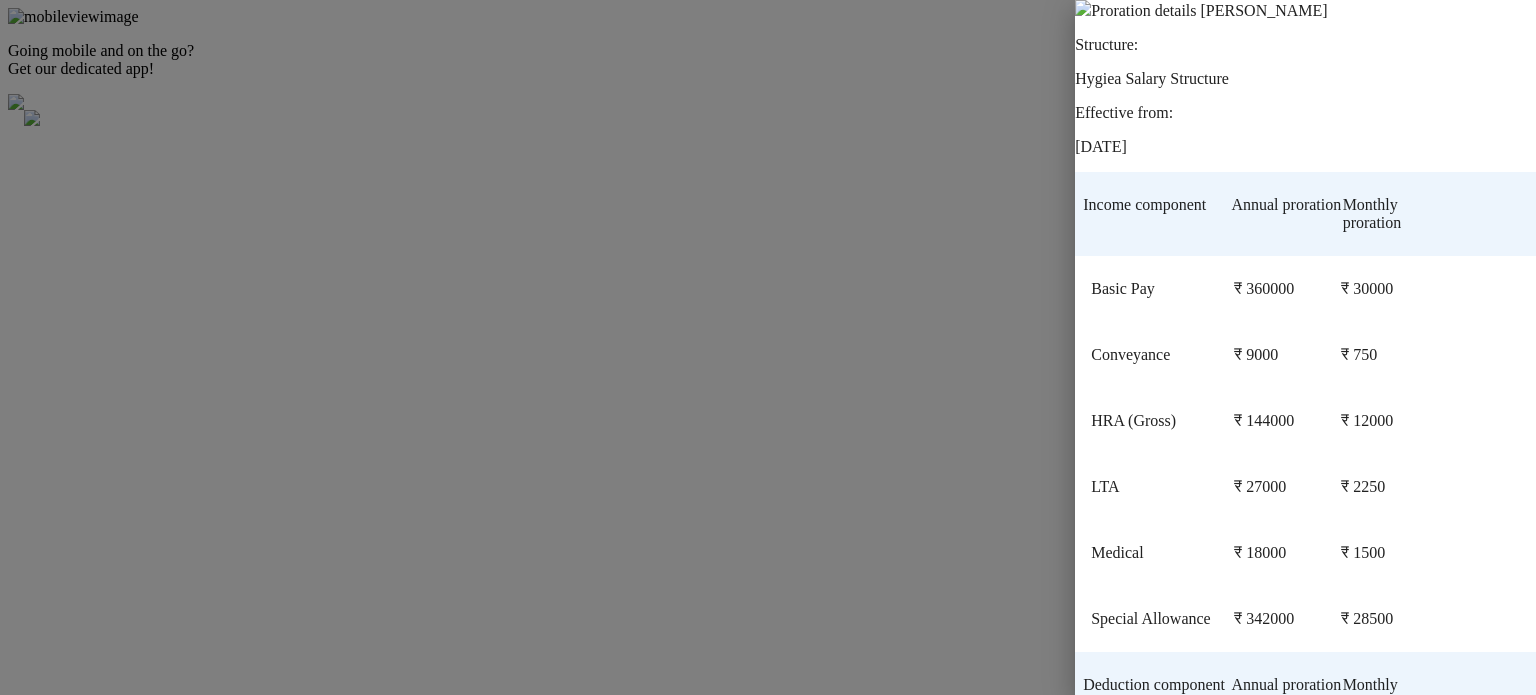 drag, startPoint x: 1369, startPoint y: 130, endPoint x: 1451, endPoint y: 129, distance: 82.006096 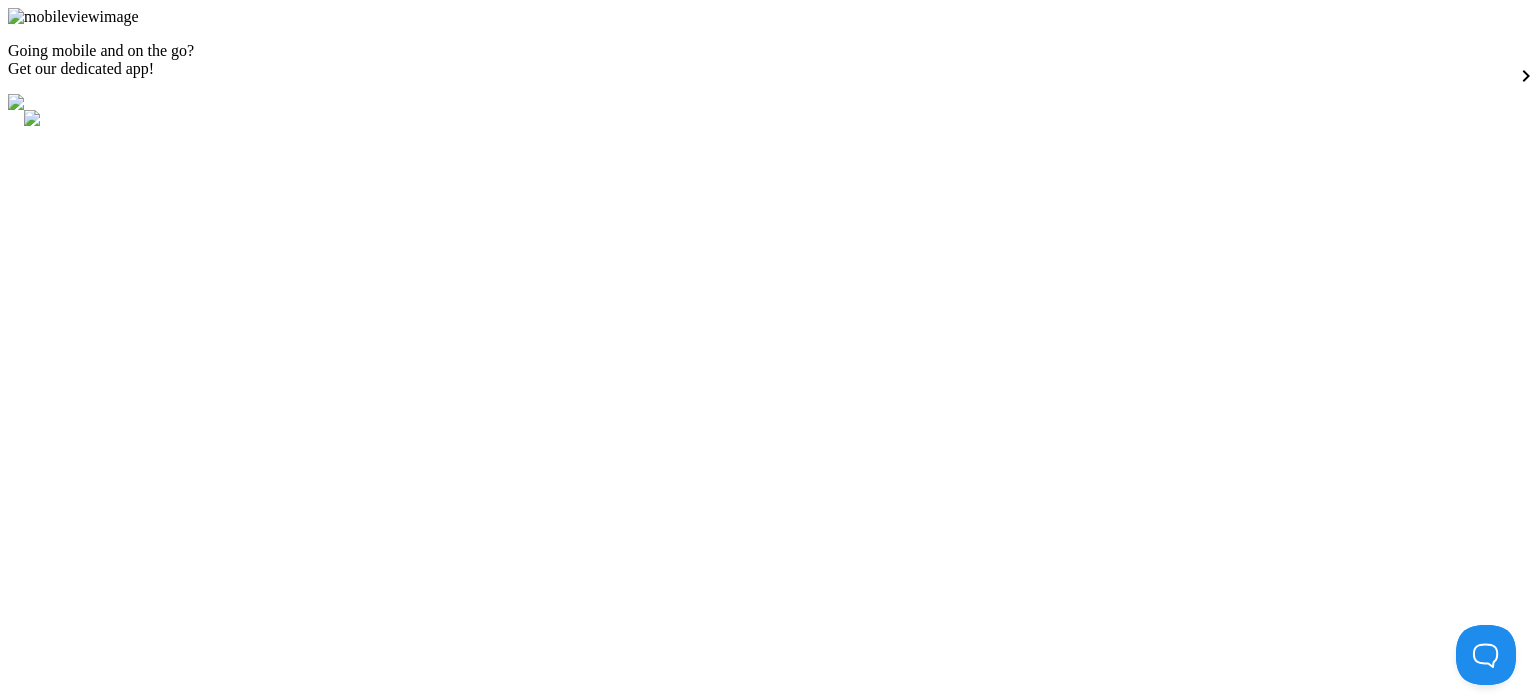 drag, startPoint x: 149, startPoint y: 164, endPoint x: 203, endPoint y: 163, distance: 54.00926 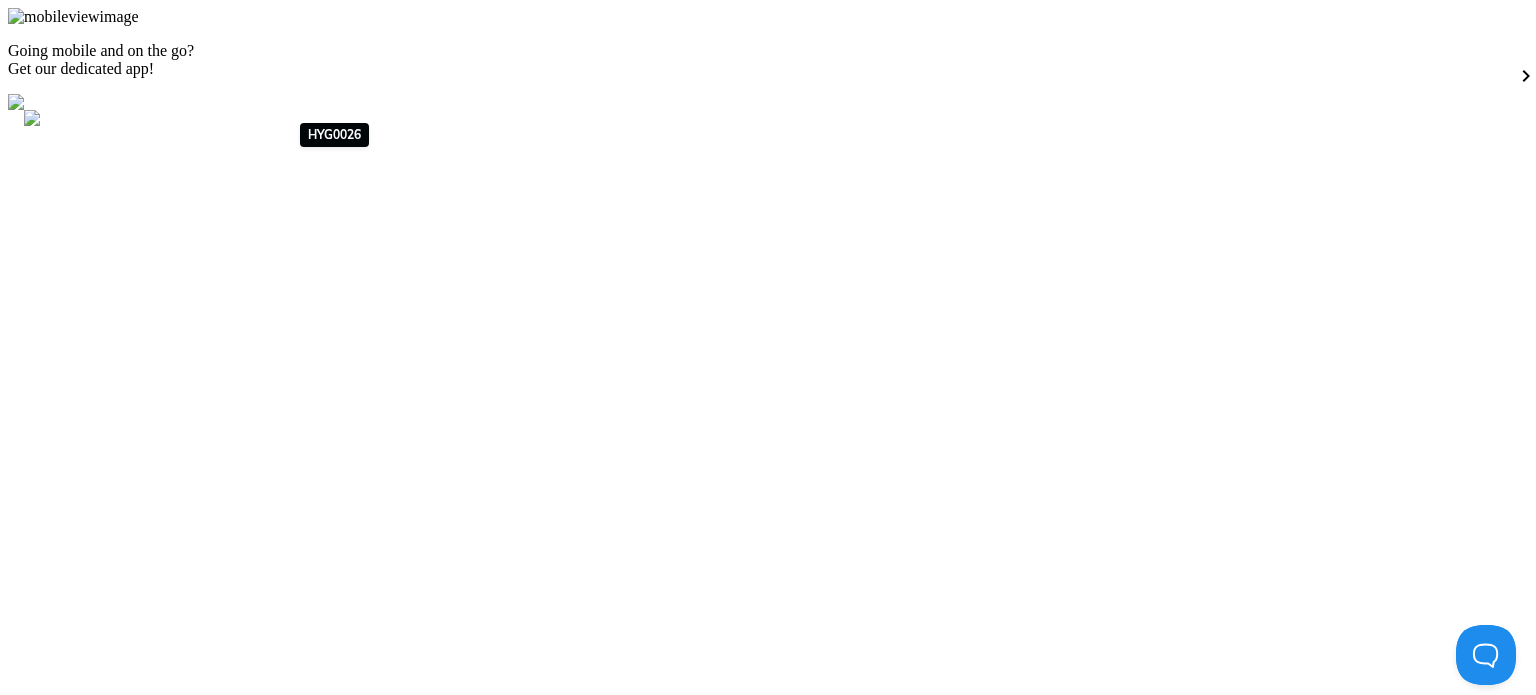 click 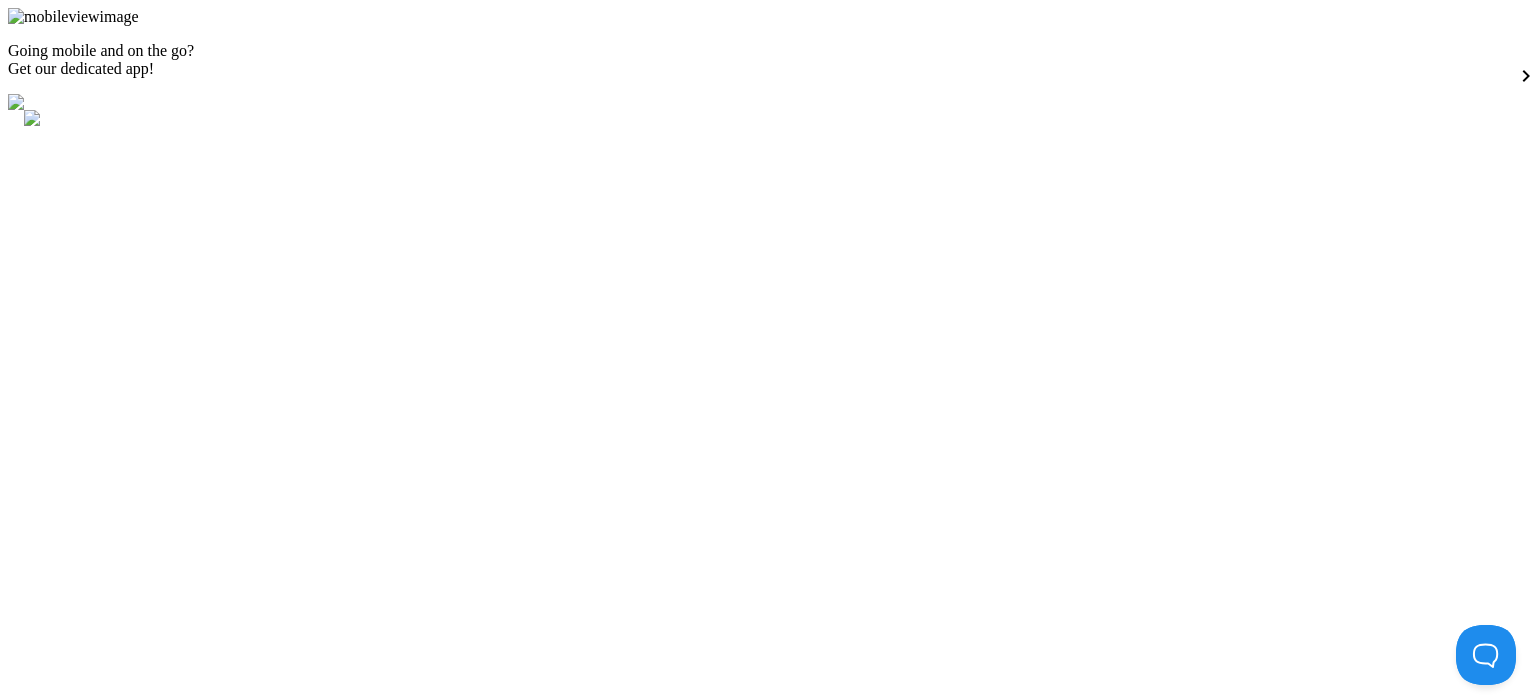 click on "Going mobile and on the go?   Get our dedicated app! keyboard_arrow_left keyboard_arrow_right Payroll Planner ( Apr-2025 to Mar-2026 ) Unassigned Employee(s)   filter_list    Filters ( 0 ) RESHMA 1   / 28 [PERSON_NAME] Des:  Administrative Support Joined: [DATE] Apr May Jun [DATE] Aug Sep Oct Nov Dec Jan Feb Mar Hygiea Salary Structure 900000" at bounding box center (768, 2310) 